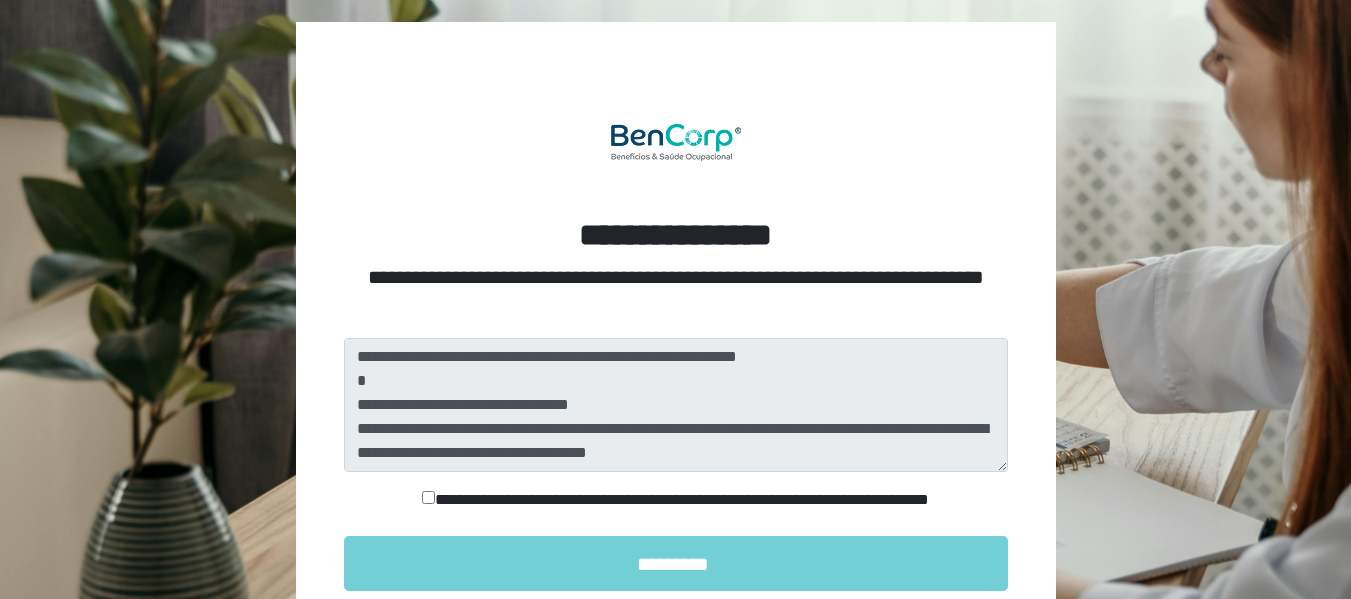 scroll, scrollTop: 210, scrollLeft: 0, axis: vertical 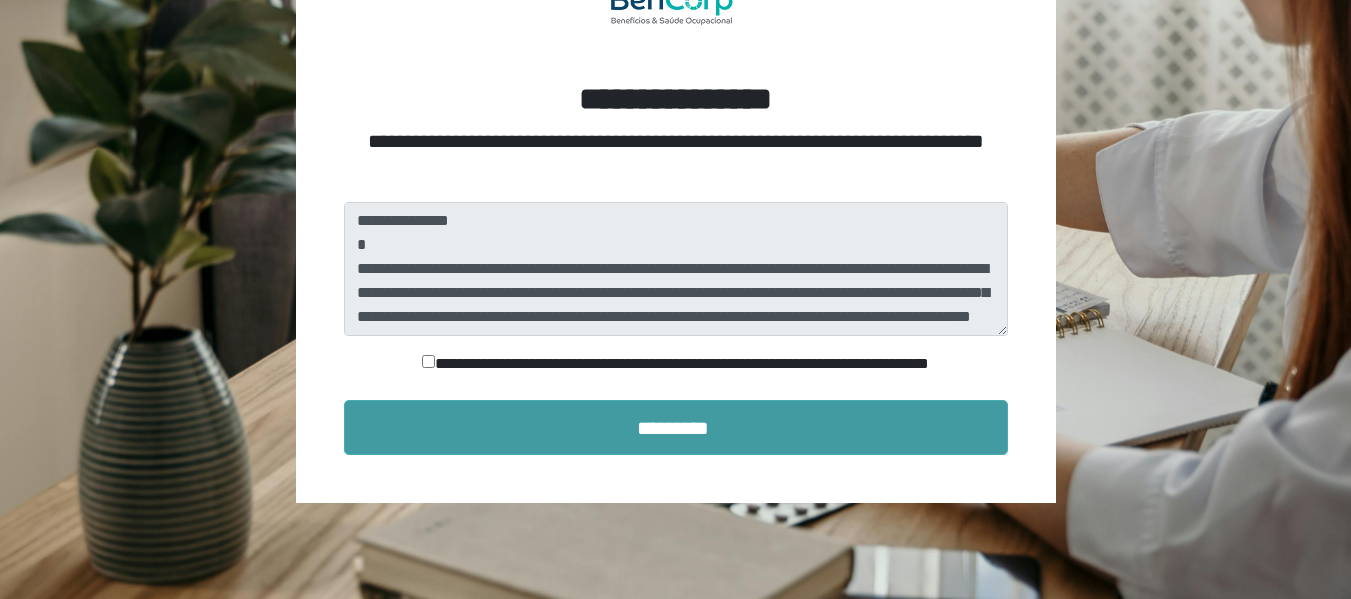 click on "*********" at bounding box center [676, 427] 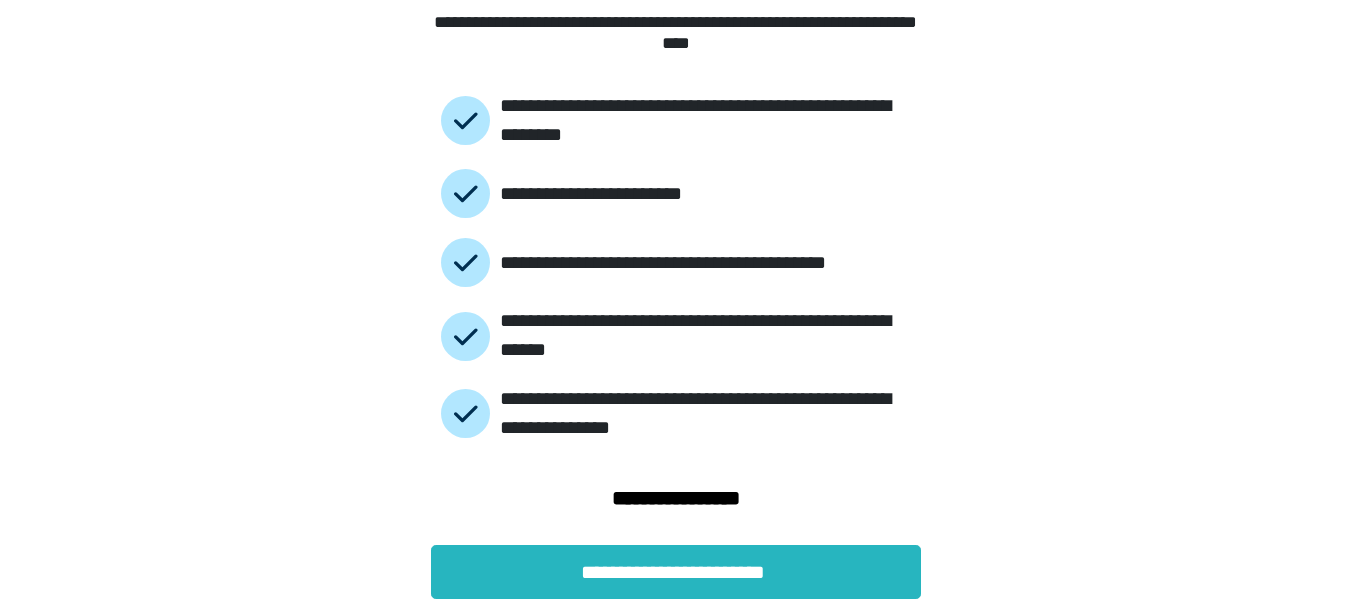 scroll, scrollTop: 143, scrollLeft: 0, axis: vertical 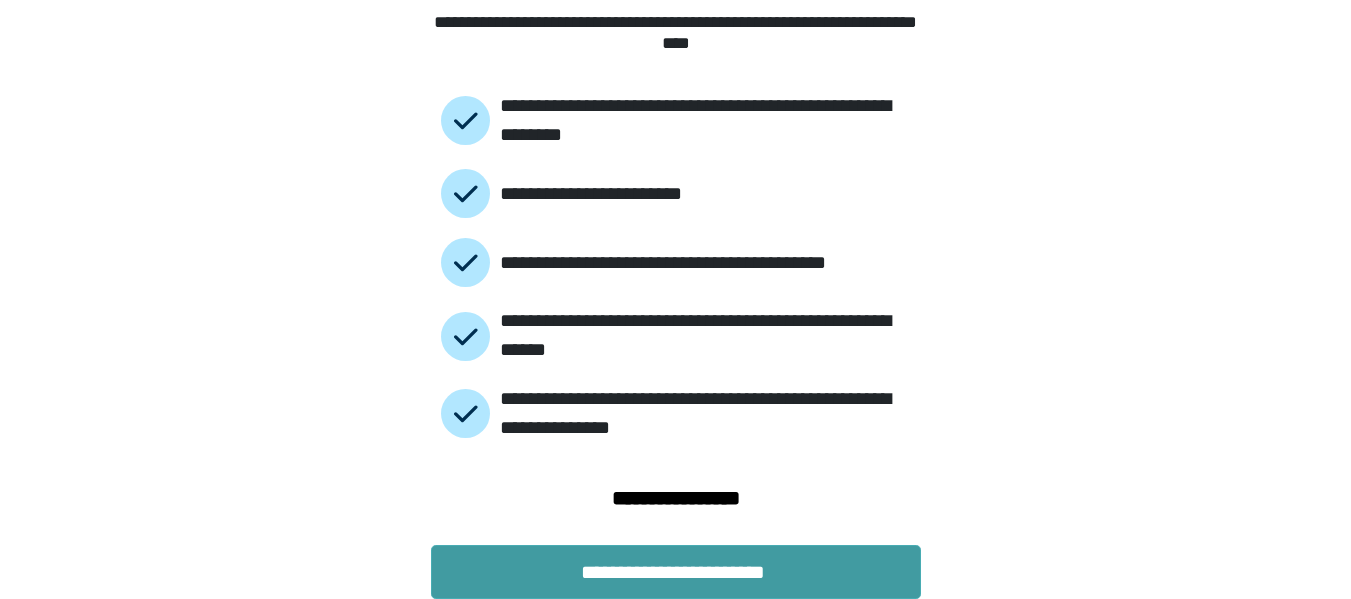 click on "**********" at bounding box center [676, 572] 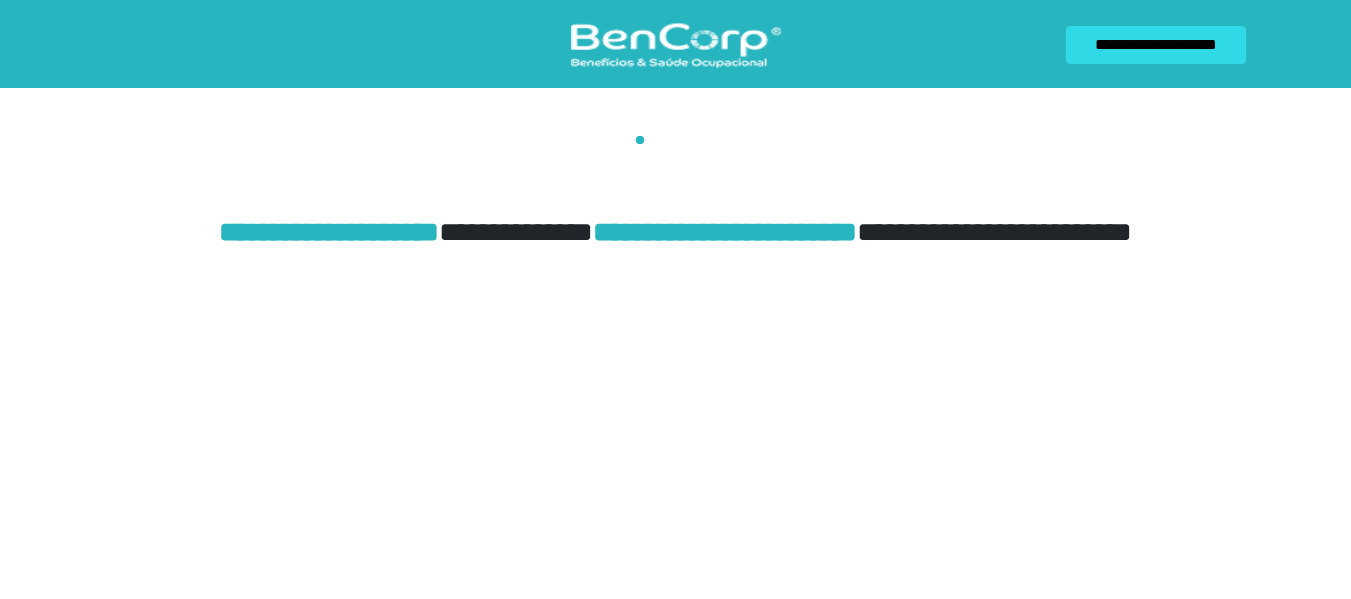 scroll, scrollTop: 0, scrollLeft: 0, axis: both 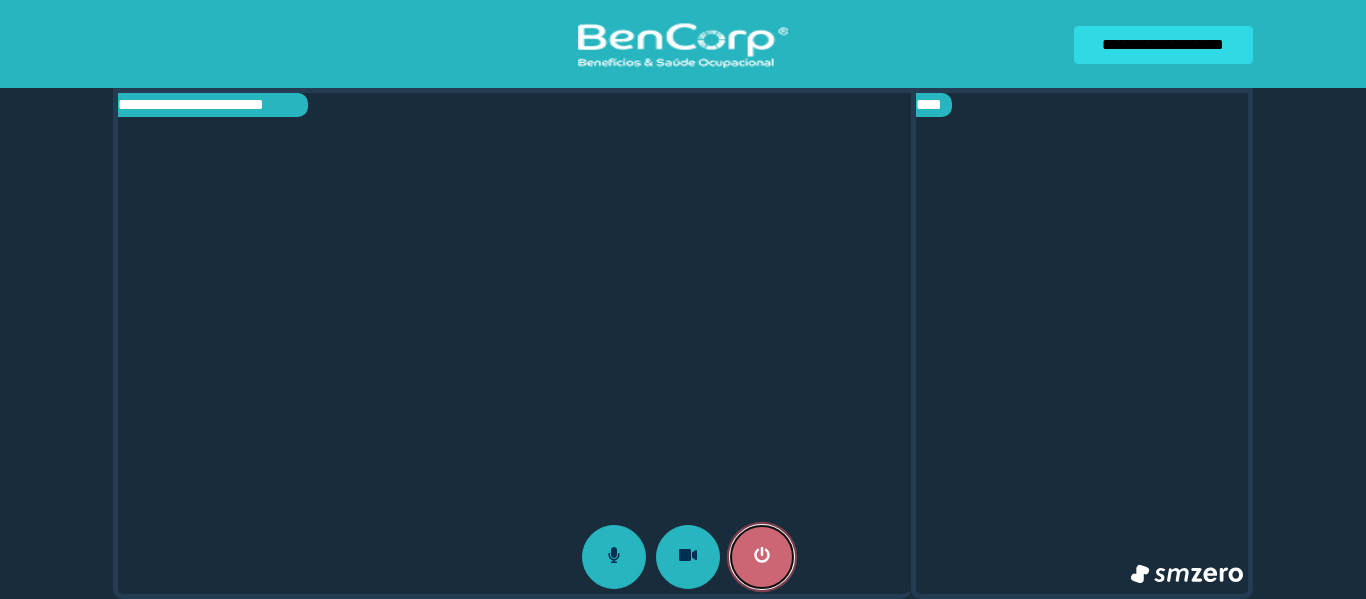 click 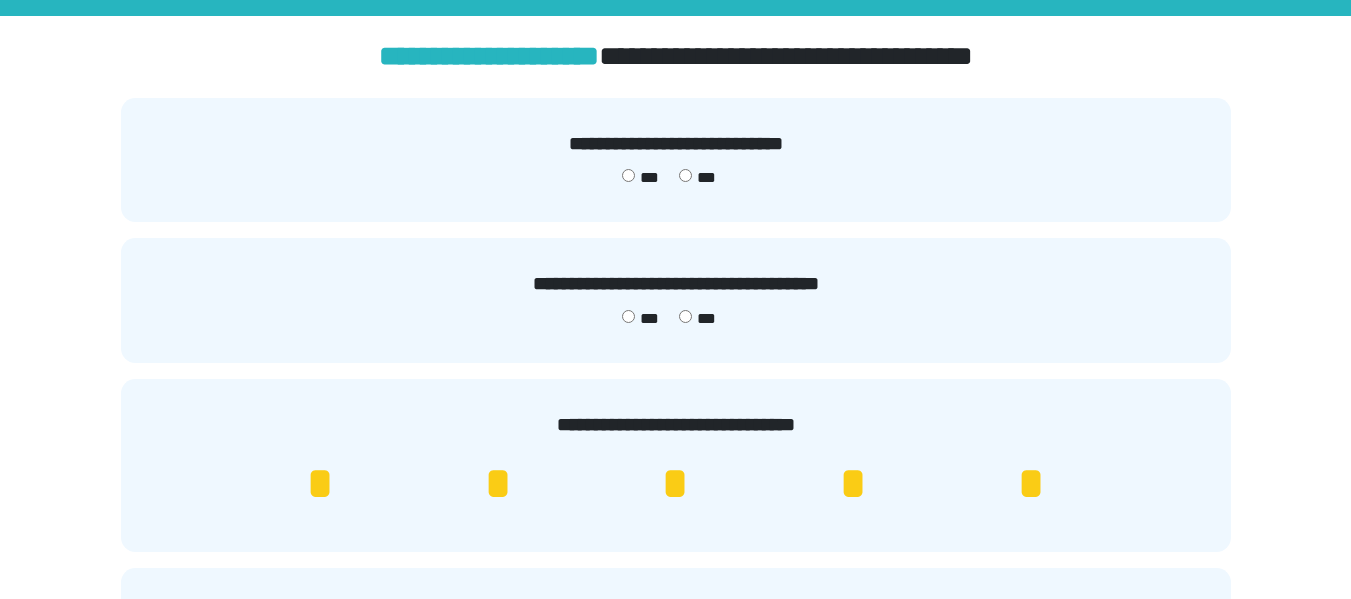 scroll, scrollTop: 100, scrollLeft: 0, axis: vertical 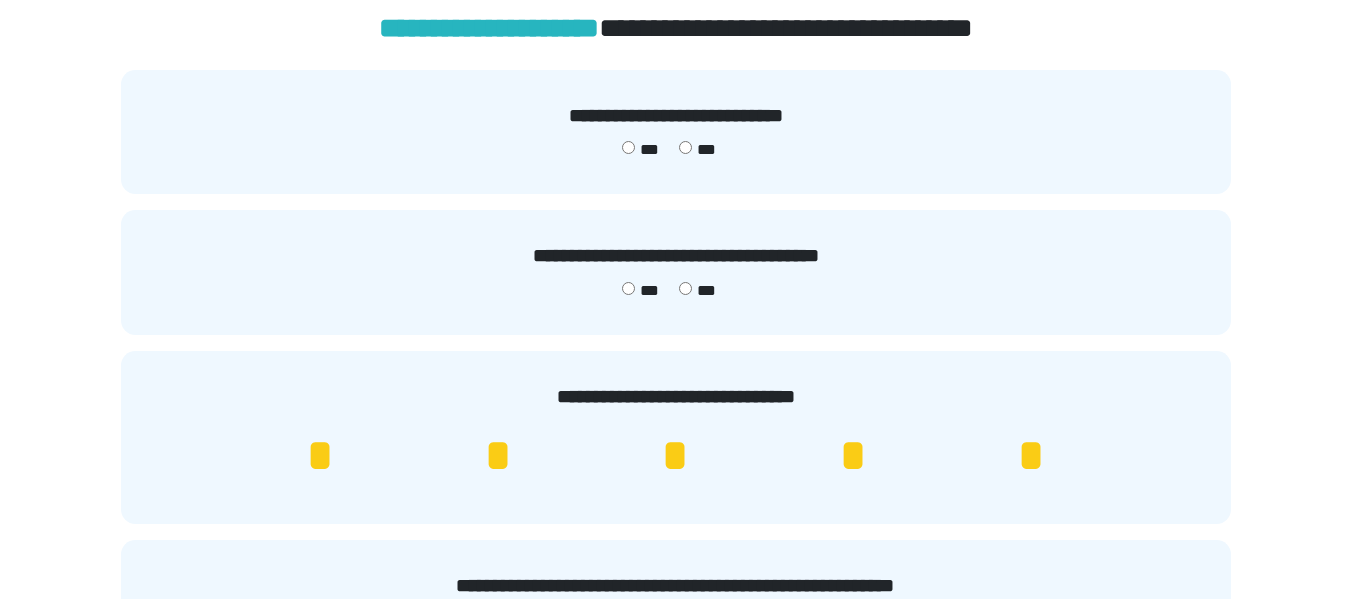 click on "*" at bounding box center [1031, 456] 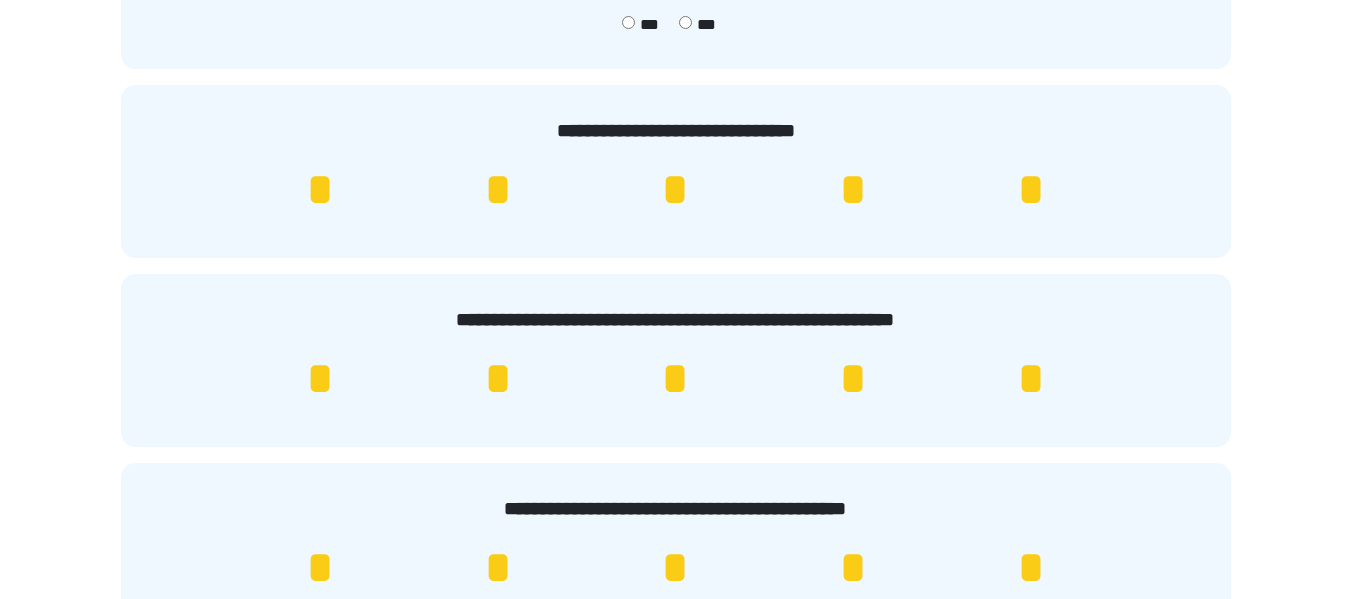 scroll, scrollTop: 400, scrollLeft: 0, axis: vertical 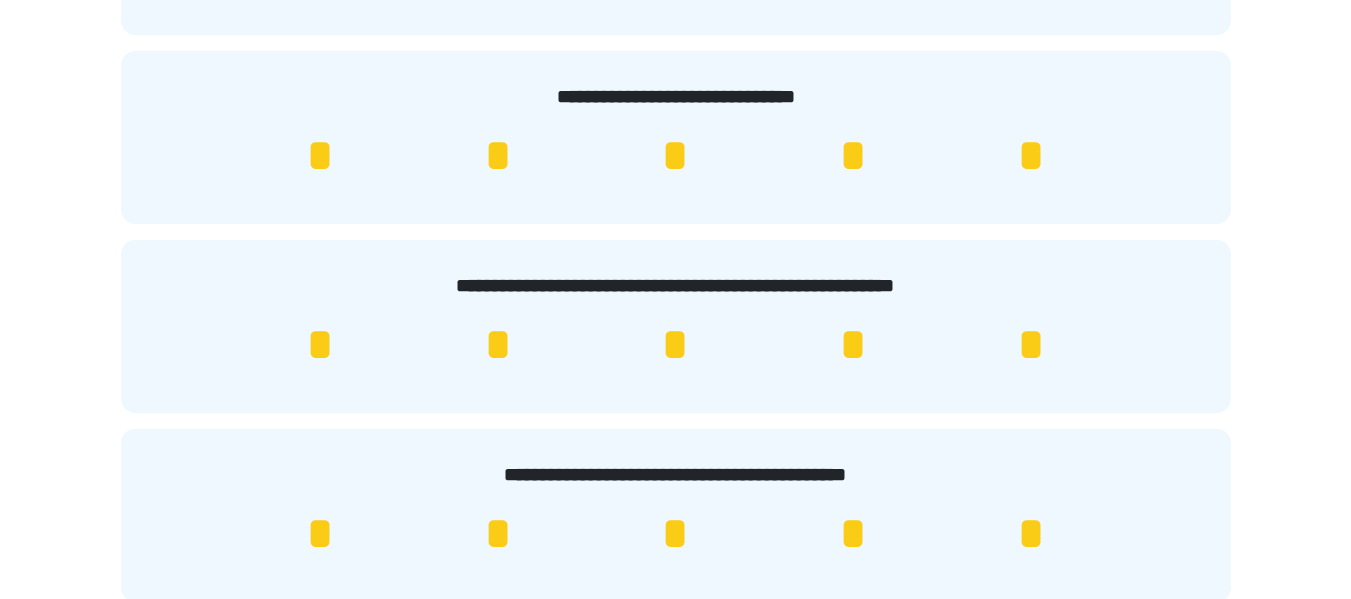 click on "*" at bounding box center [1031, 345] 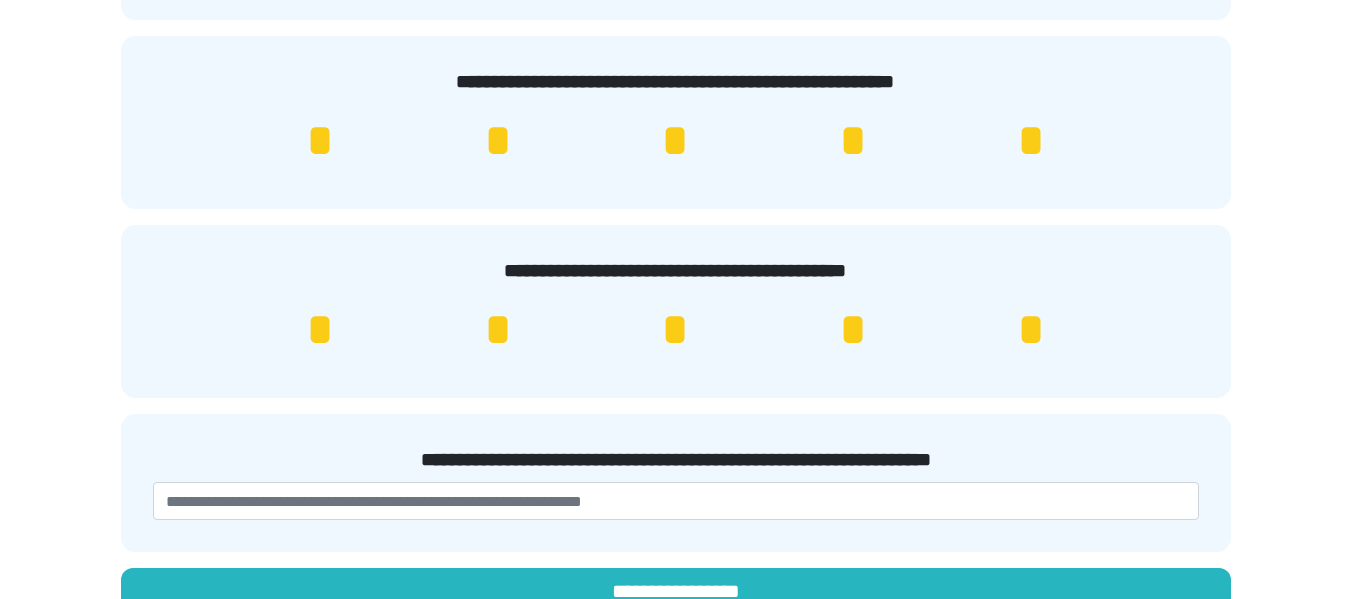 scroll, scrollTop: 635, scrollLeft: 0, axis: vertical 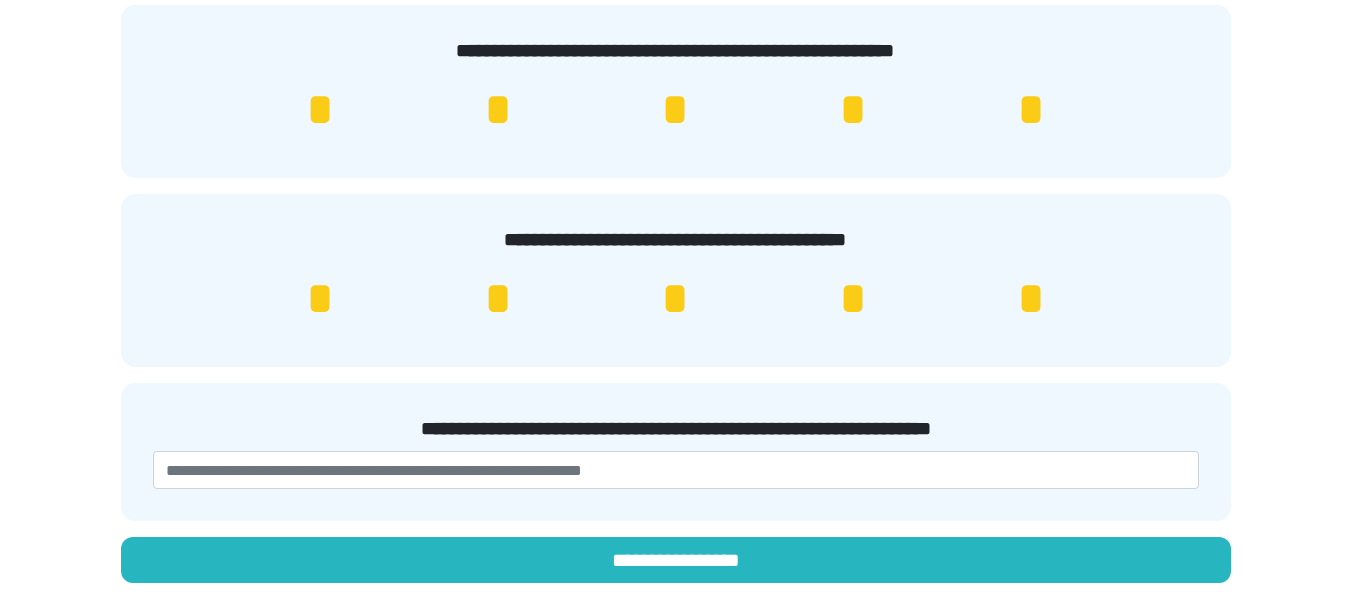 click on "*" at bounding box center (1031, 299) 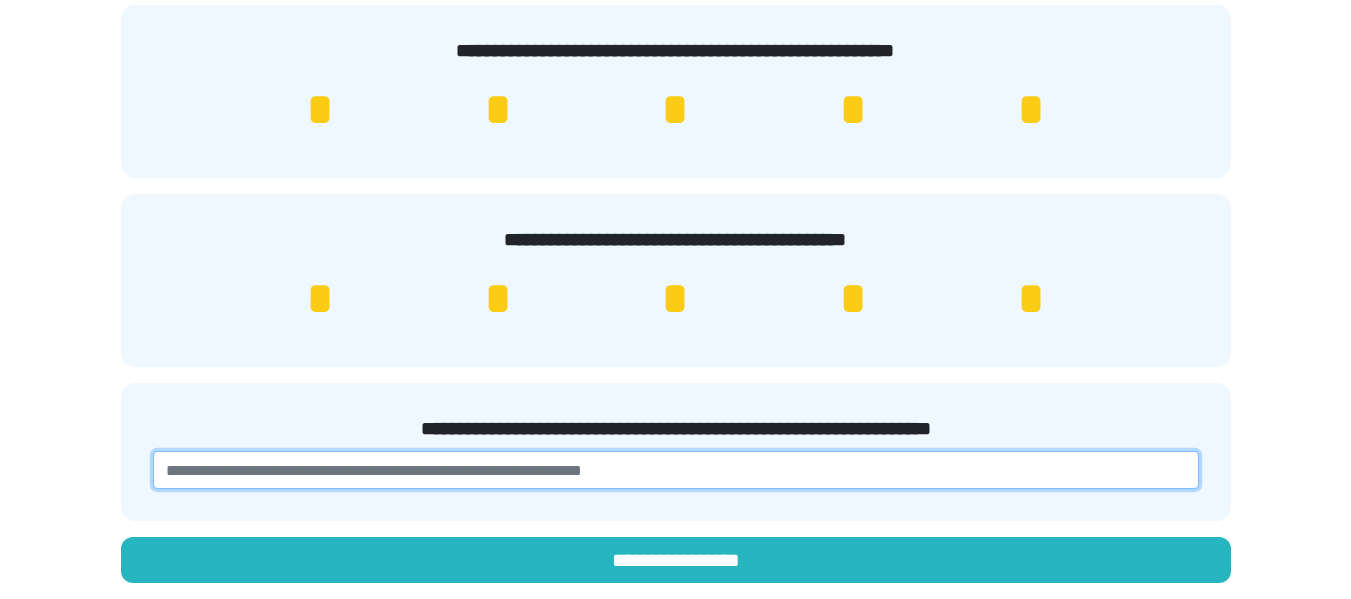 click at bounding box center (676, 470) 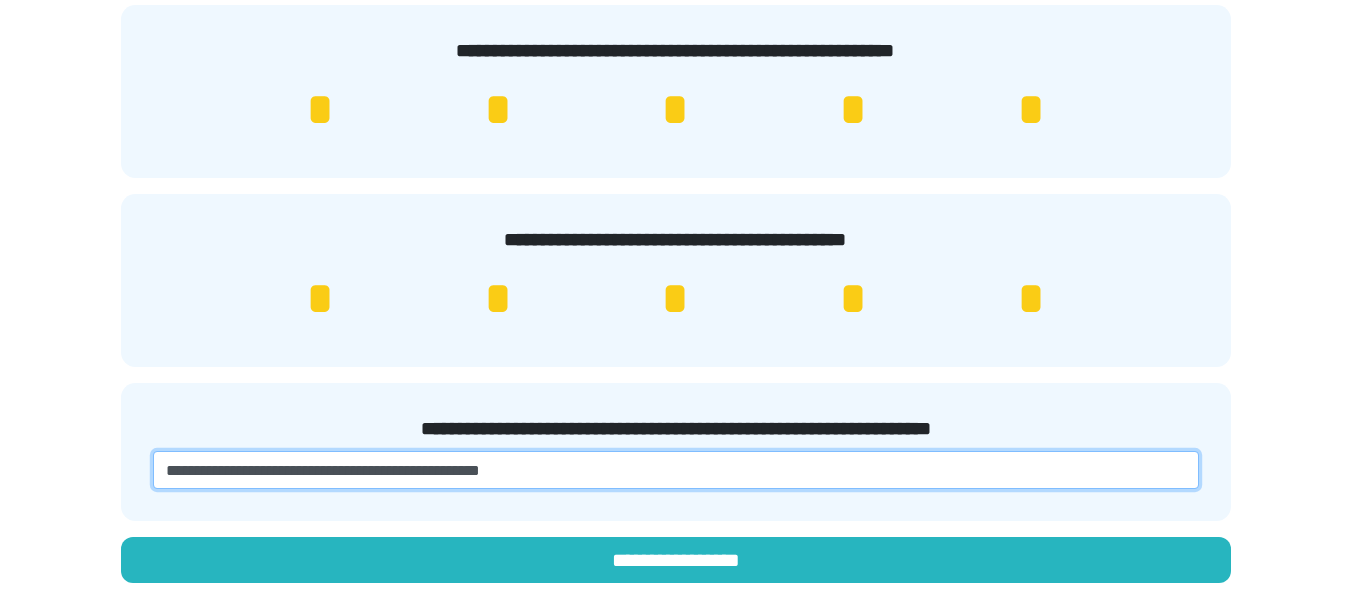 click at bounding box center (676, 470) 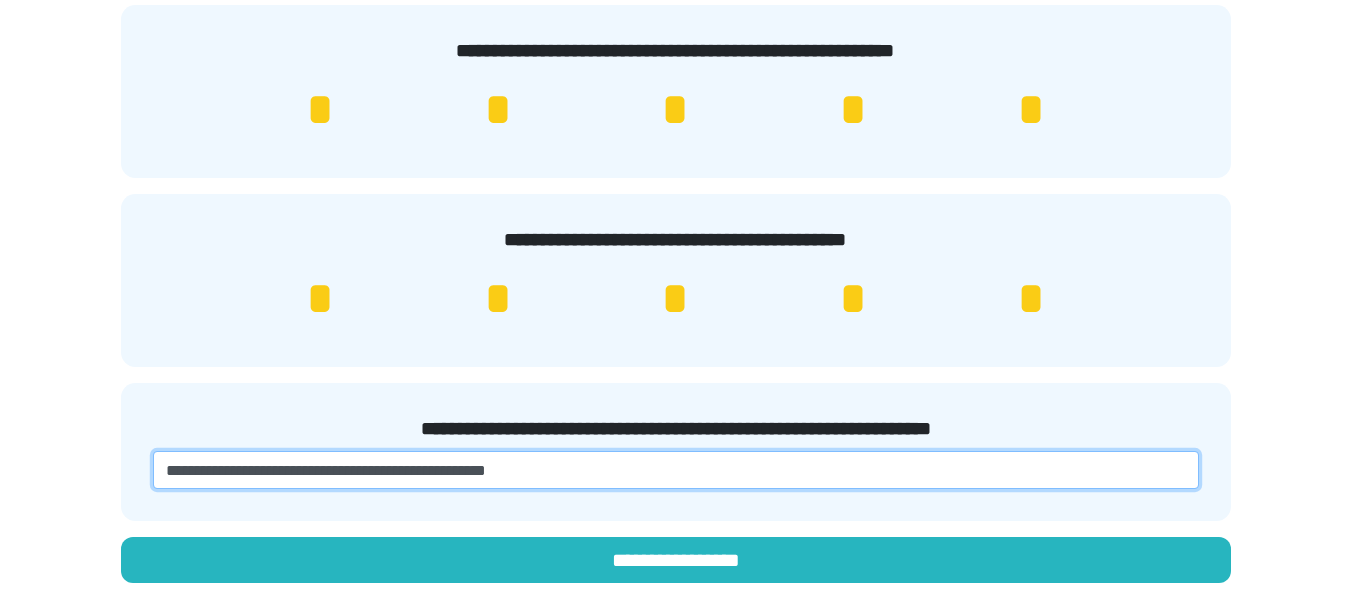 click at bounding box center (676, 470) 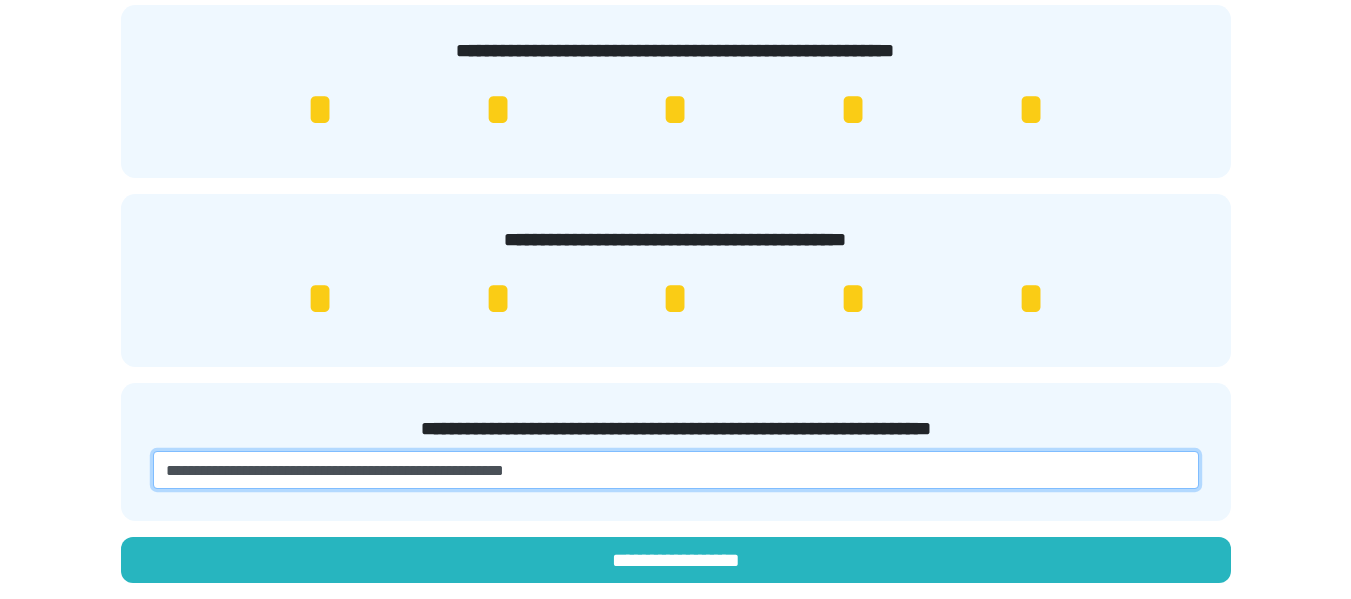 click at bounding box center (676, 470) 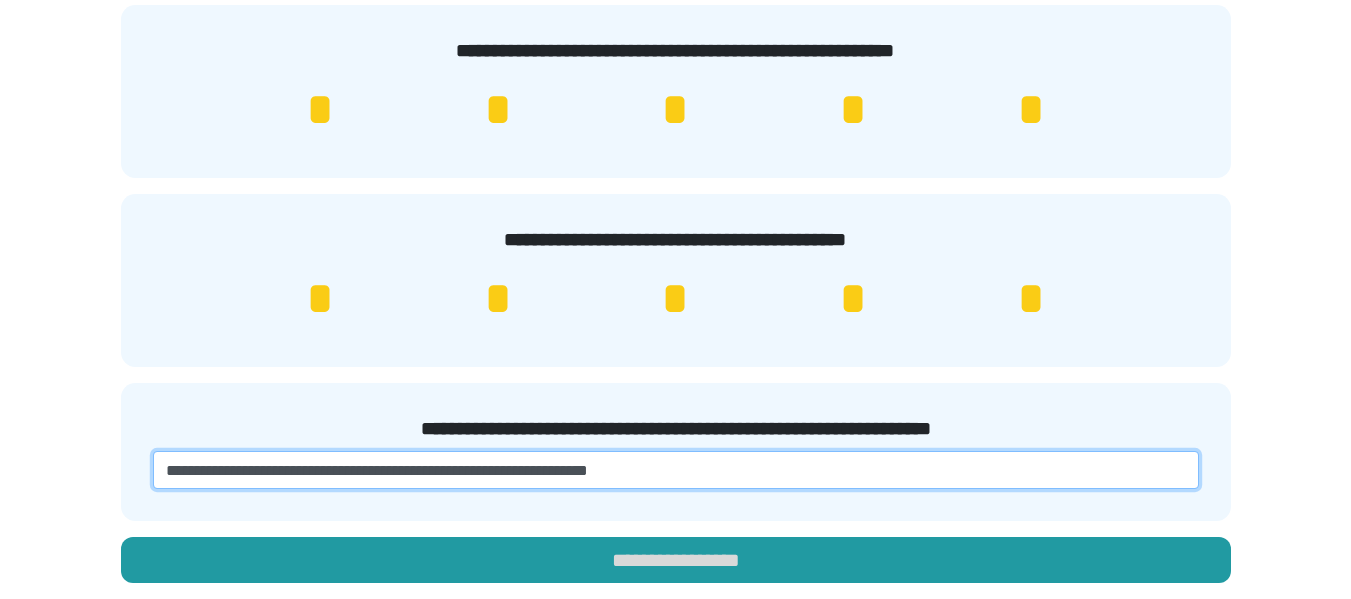 type on "**********" 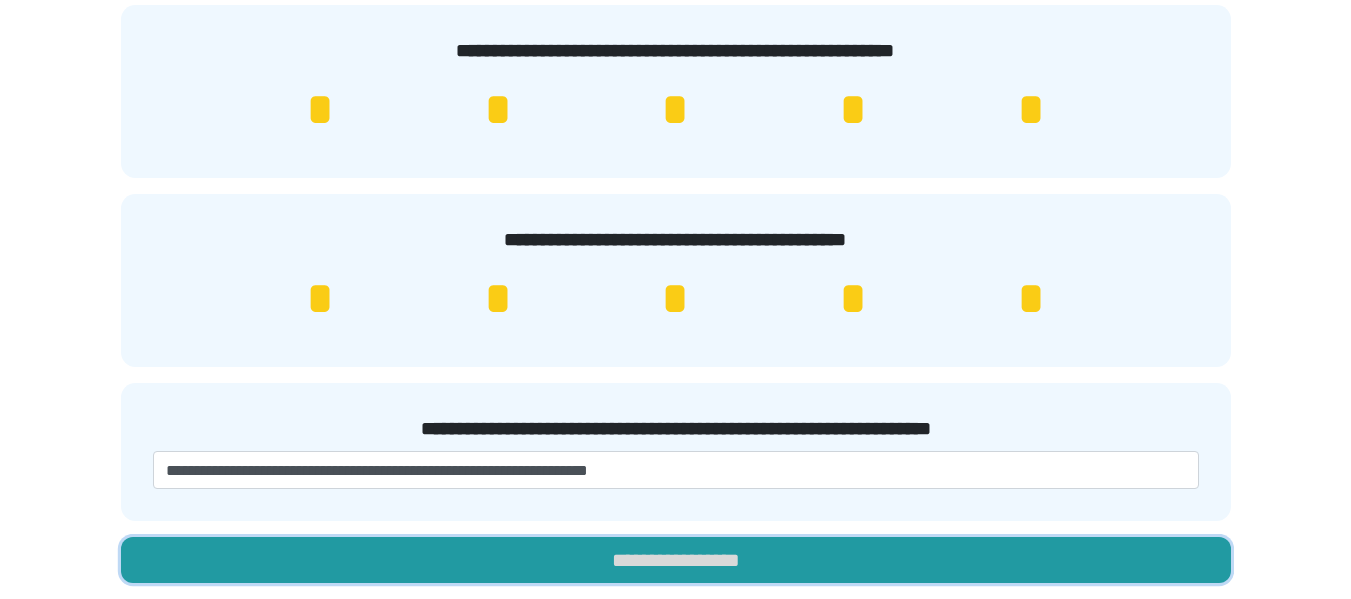 click on "**********" at bounding box center (676, 560) 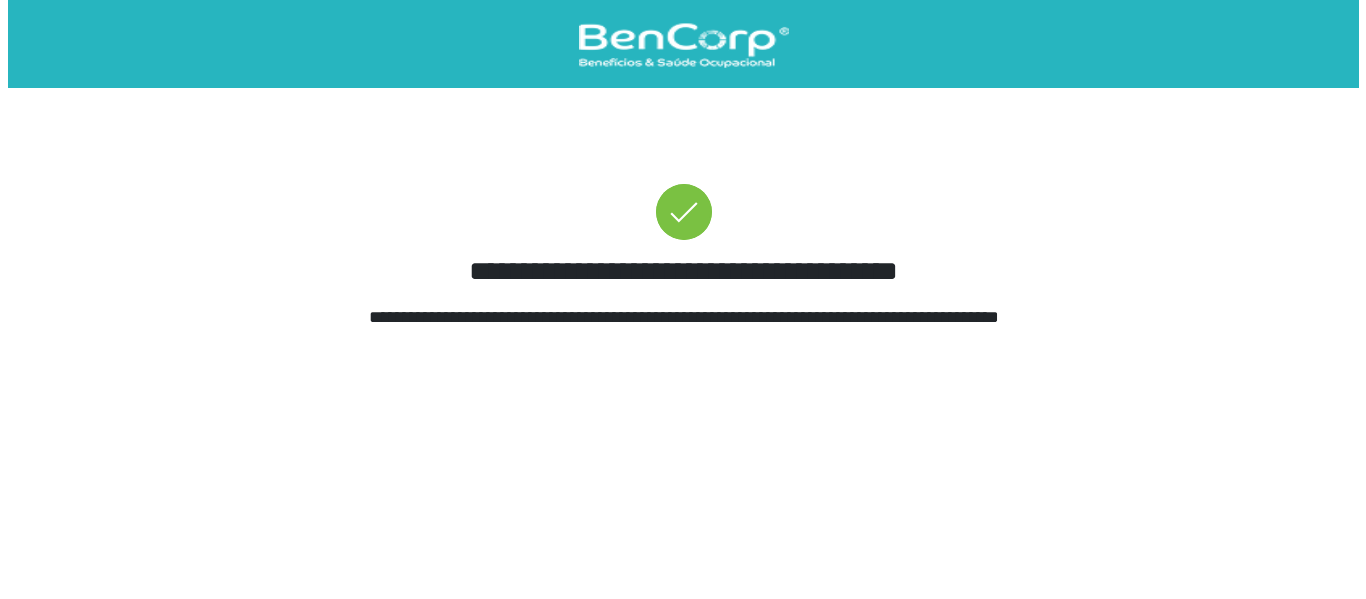 scroll, scrollTop: 0, scrollLeft: 0, axis: both 